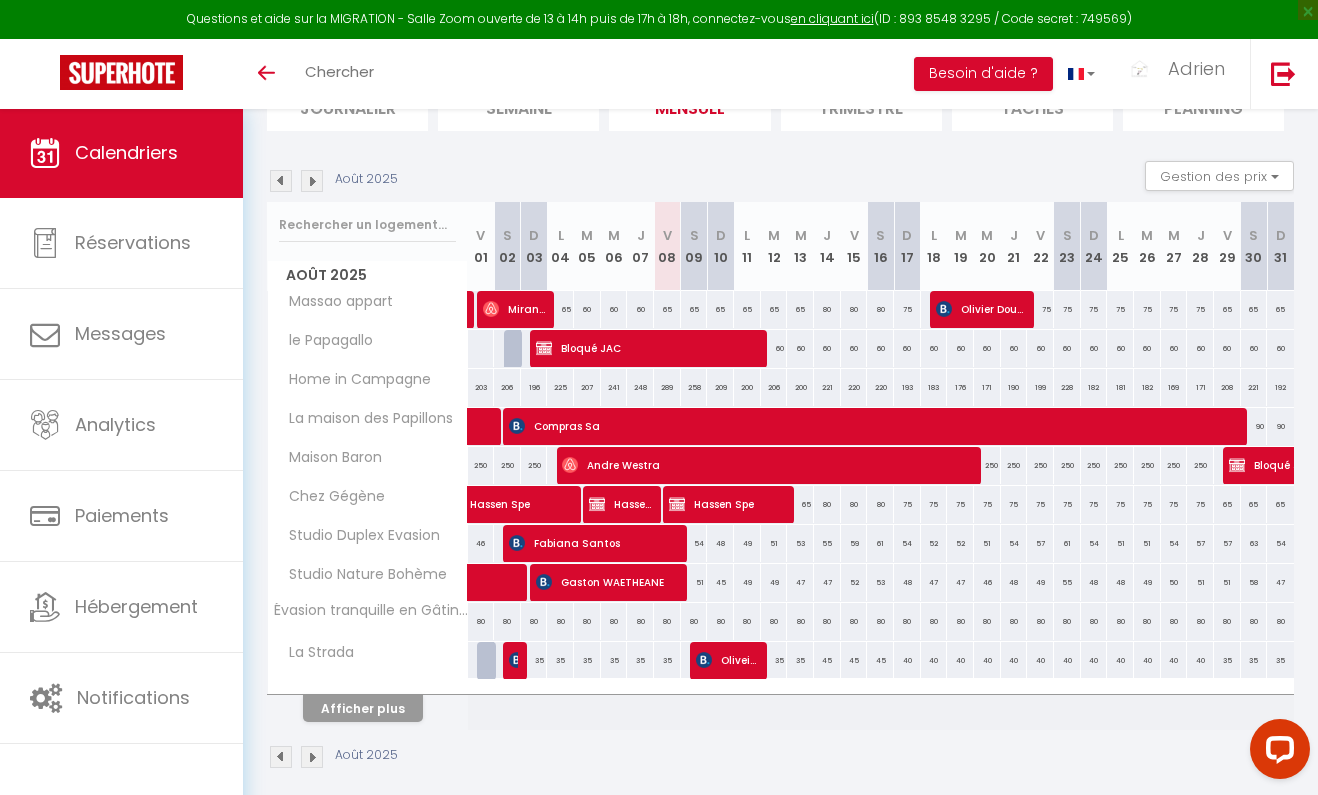 scroll, scrollTop: 166, scrollLeft: 0, axis: vertical 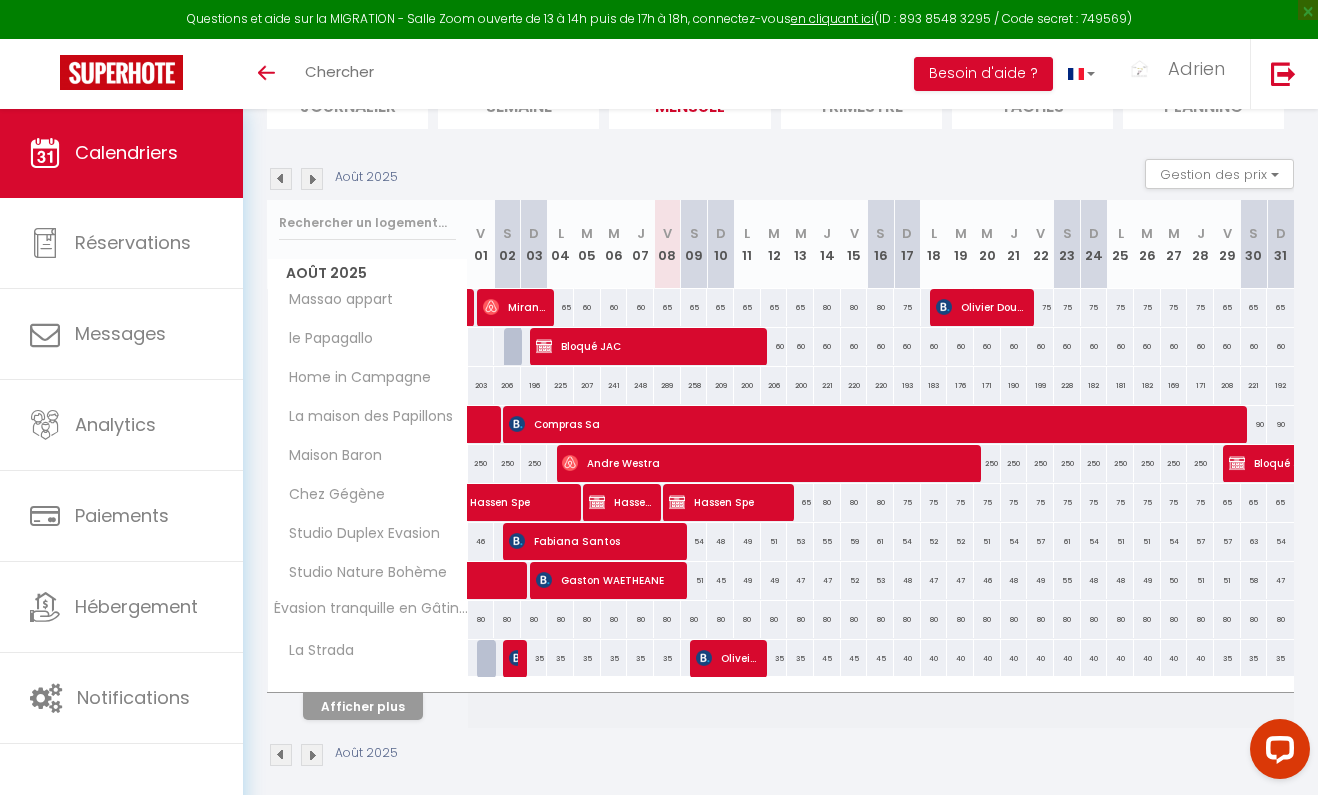 click on "Compras Sa" at bounding box center [878, 424] 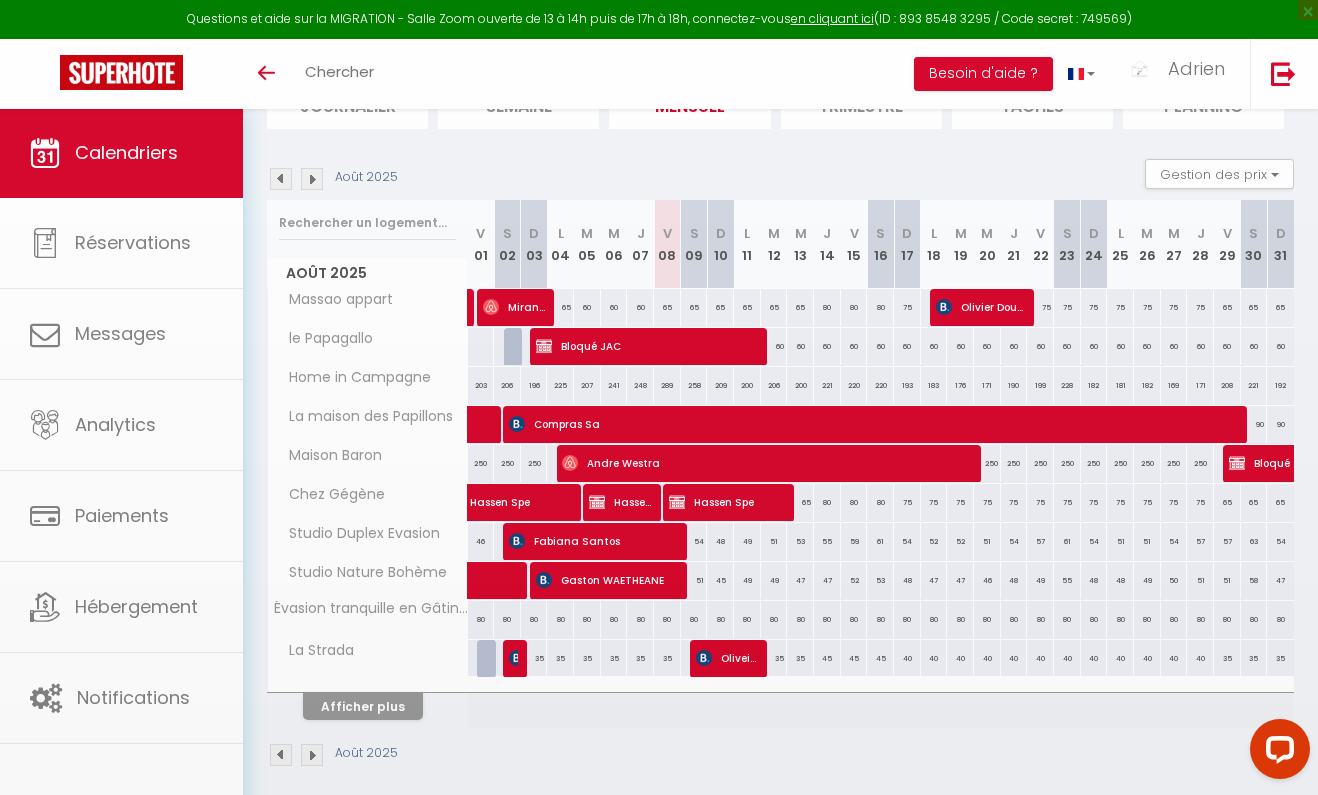 select on "OK" 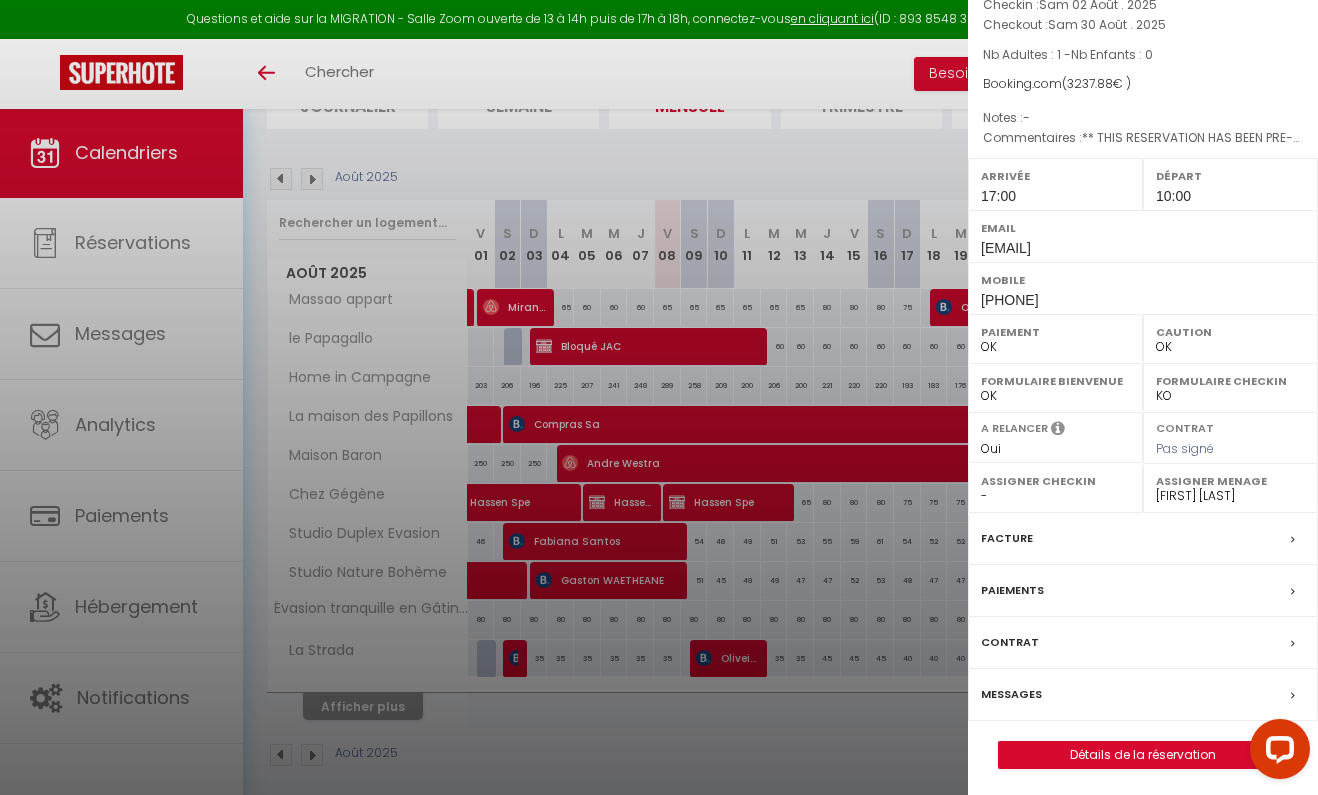 scroll, scrollTop: 131, scrollLeft: 0, axis: vertical 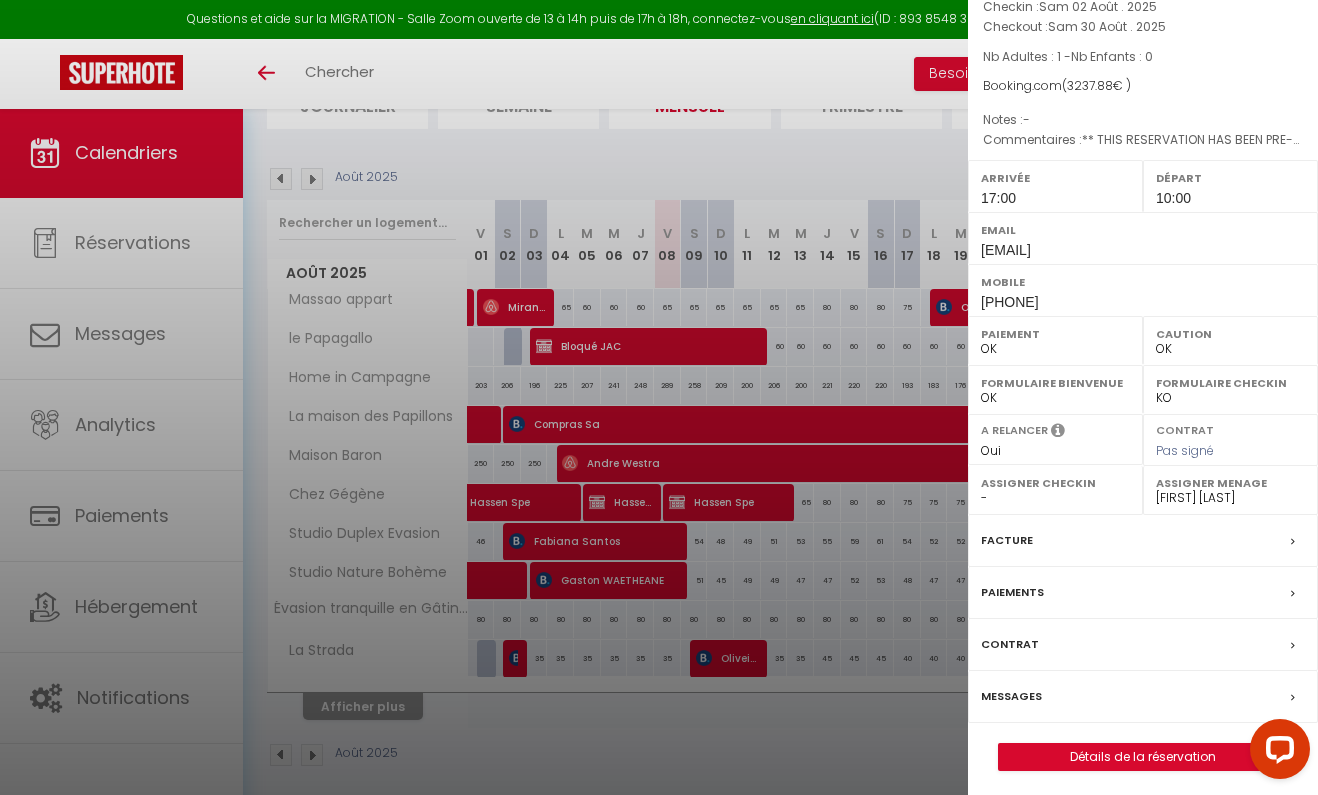 click on "Détails de la réservation" at bounding box center [1143, 757] 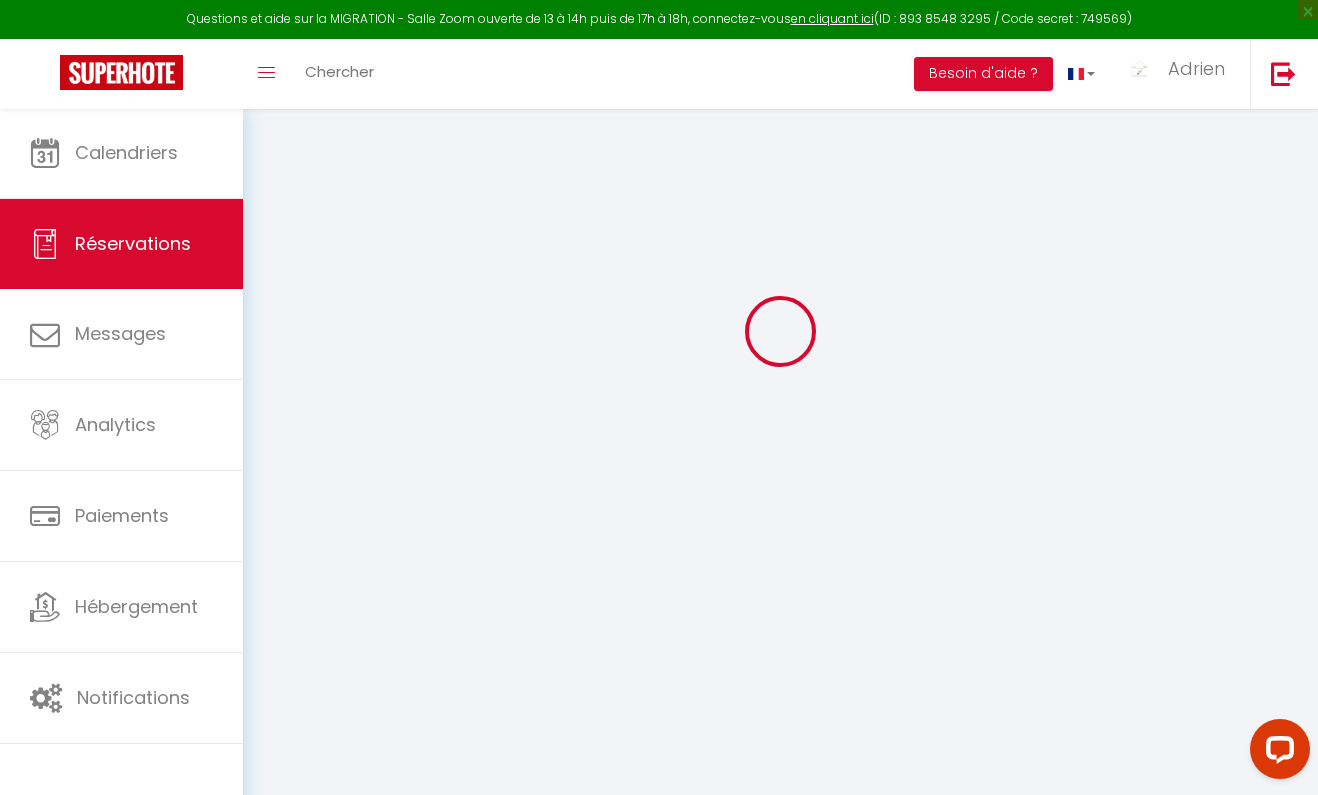 scroll, scrollTop: 0, scrollLeft: 0, axis: both 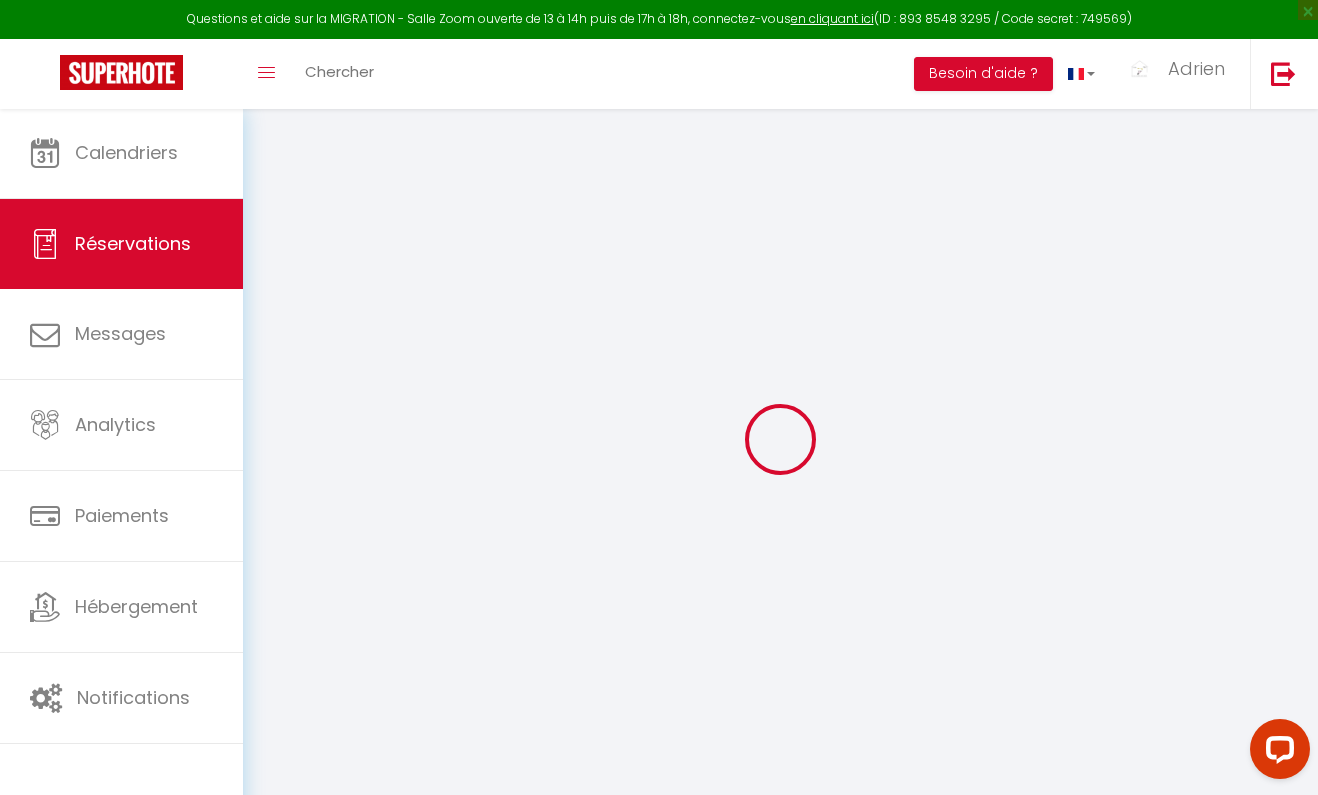type on "Compras" 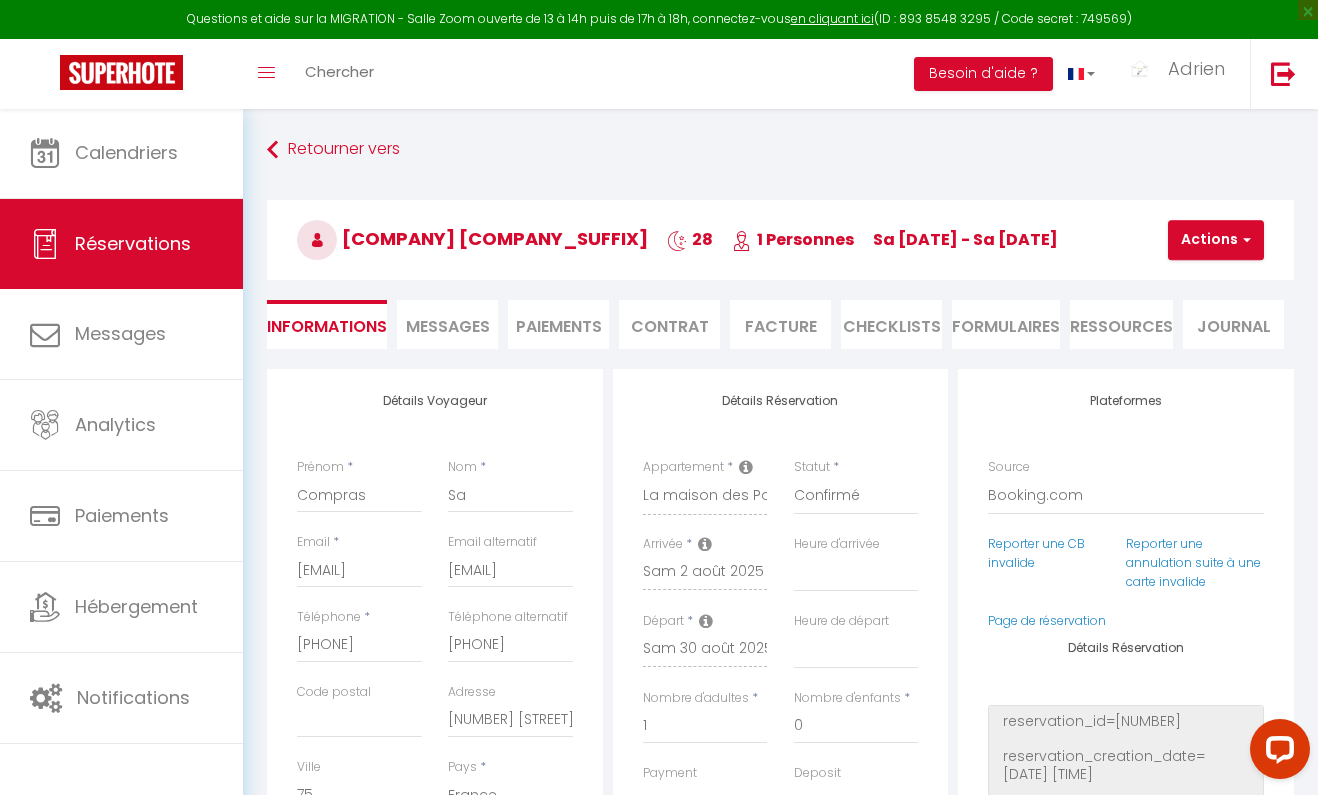 select on "17:00" 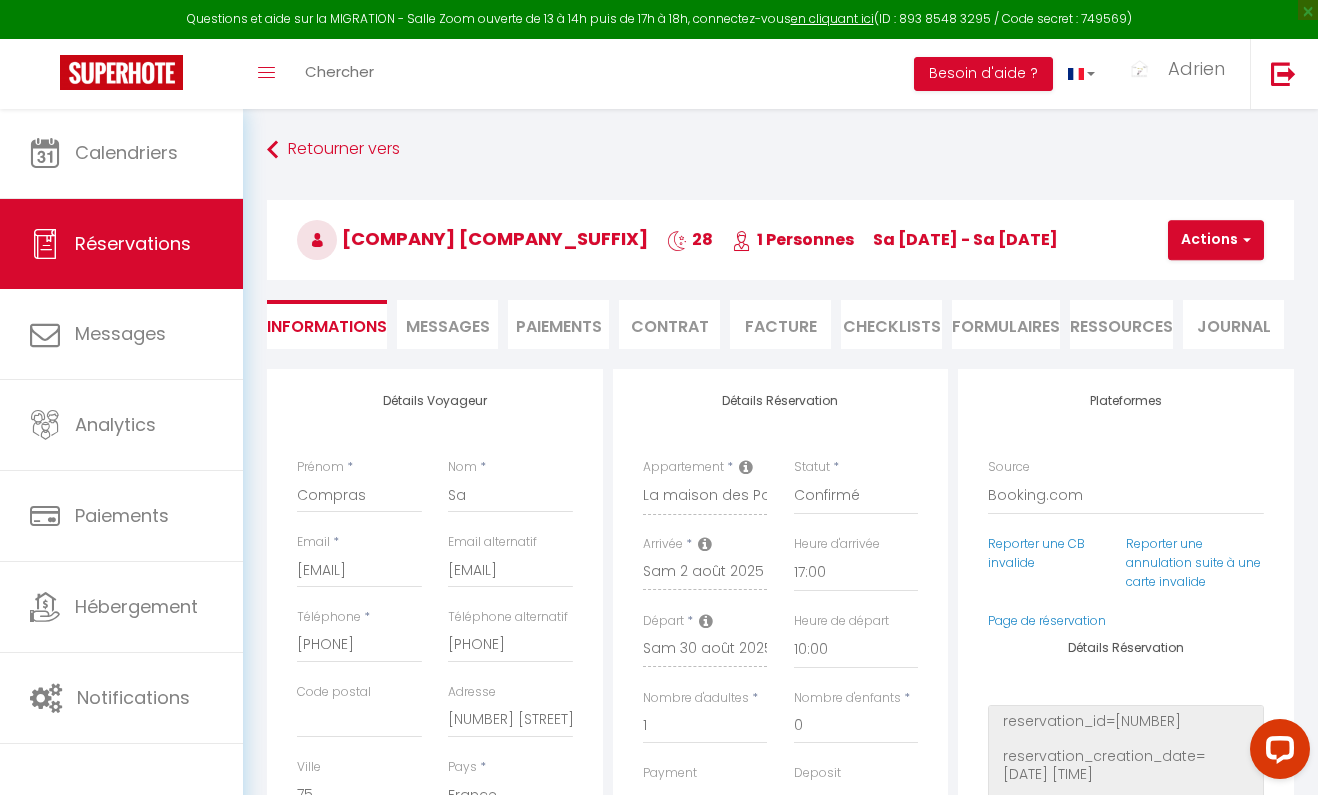 click on "Paiements" at bounding box center (558, 324) 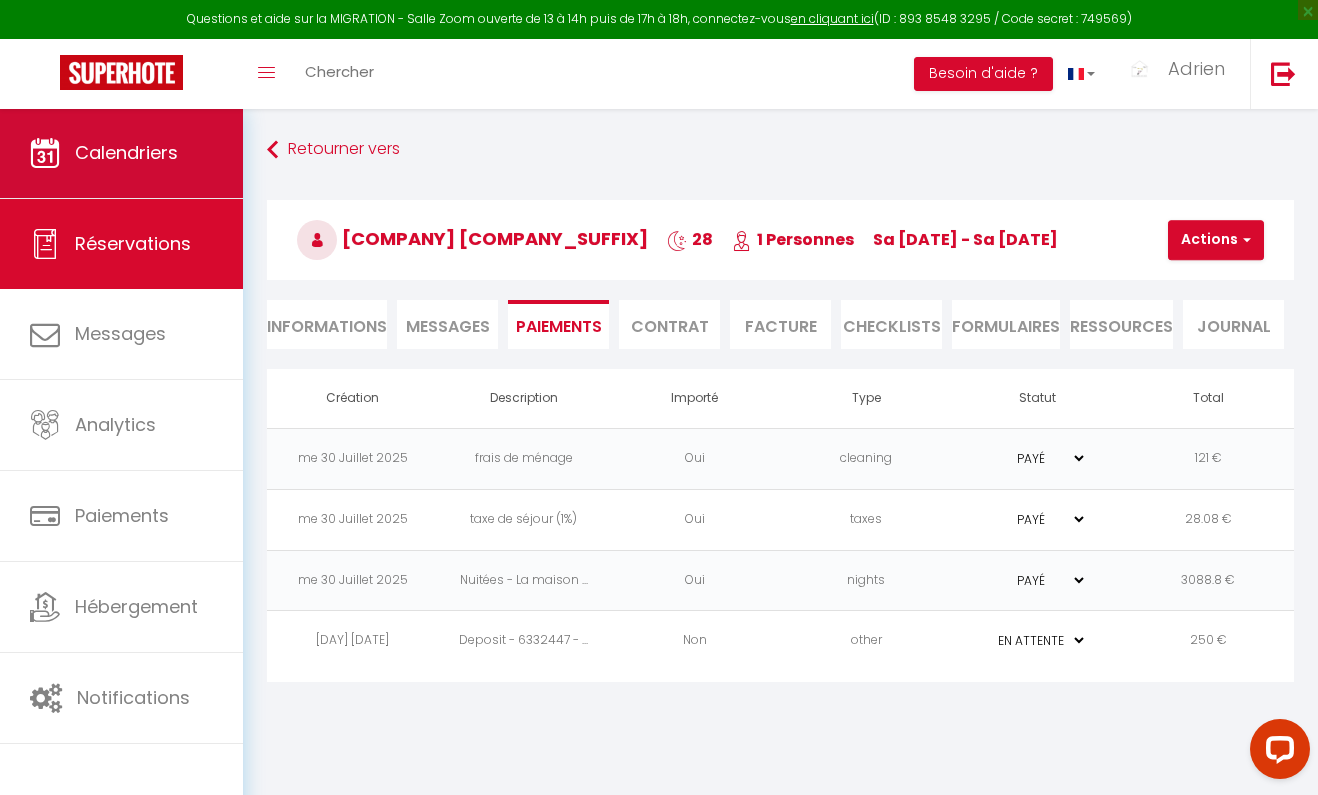 click on "Calendriers" at bounding box center (121, 153) 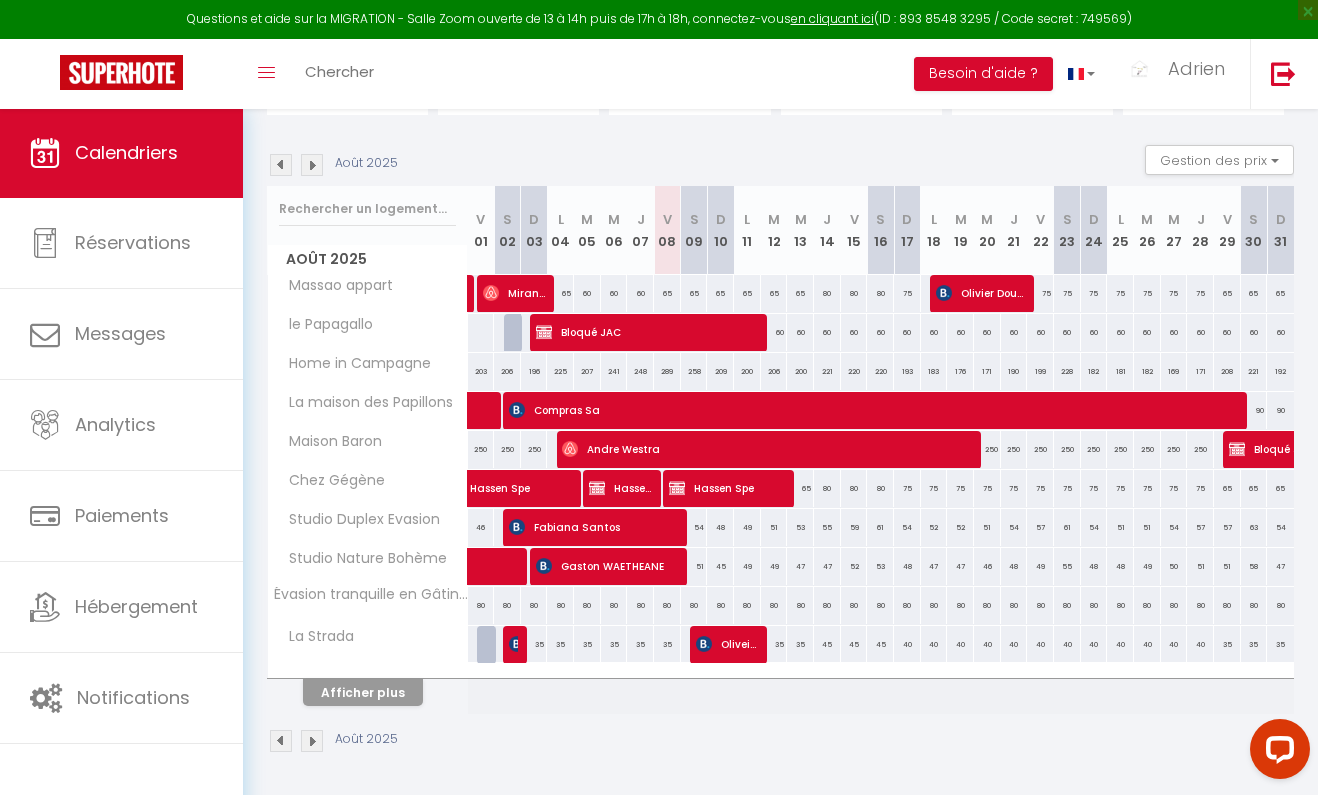 click on "Afficher plus" at bounding box center [363, 692] 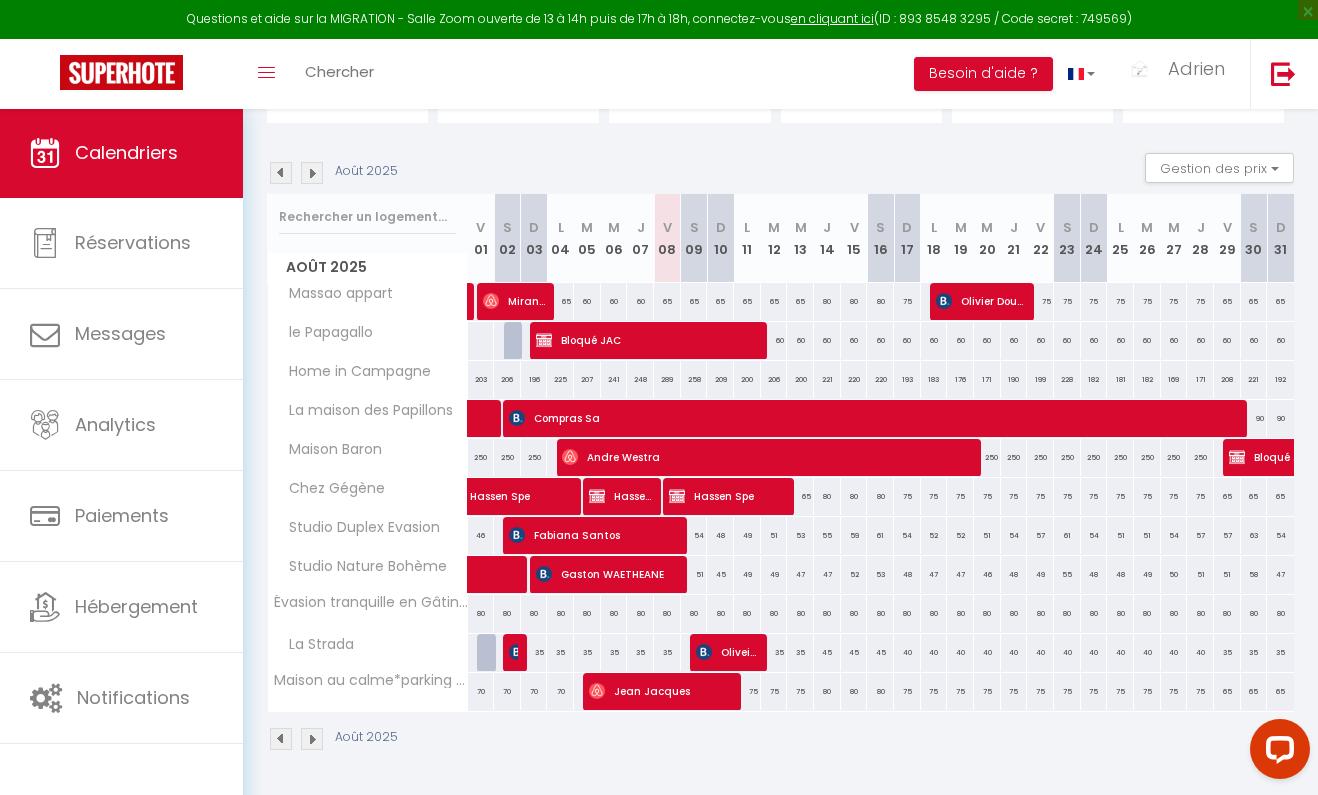 scroll, scrollTop: 170, scrollLeft: 0, axis: vertical 